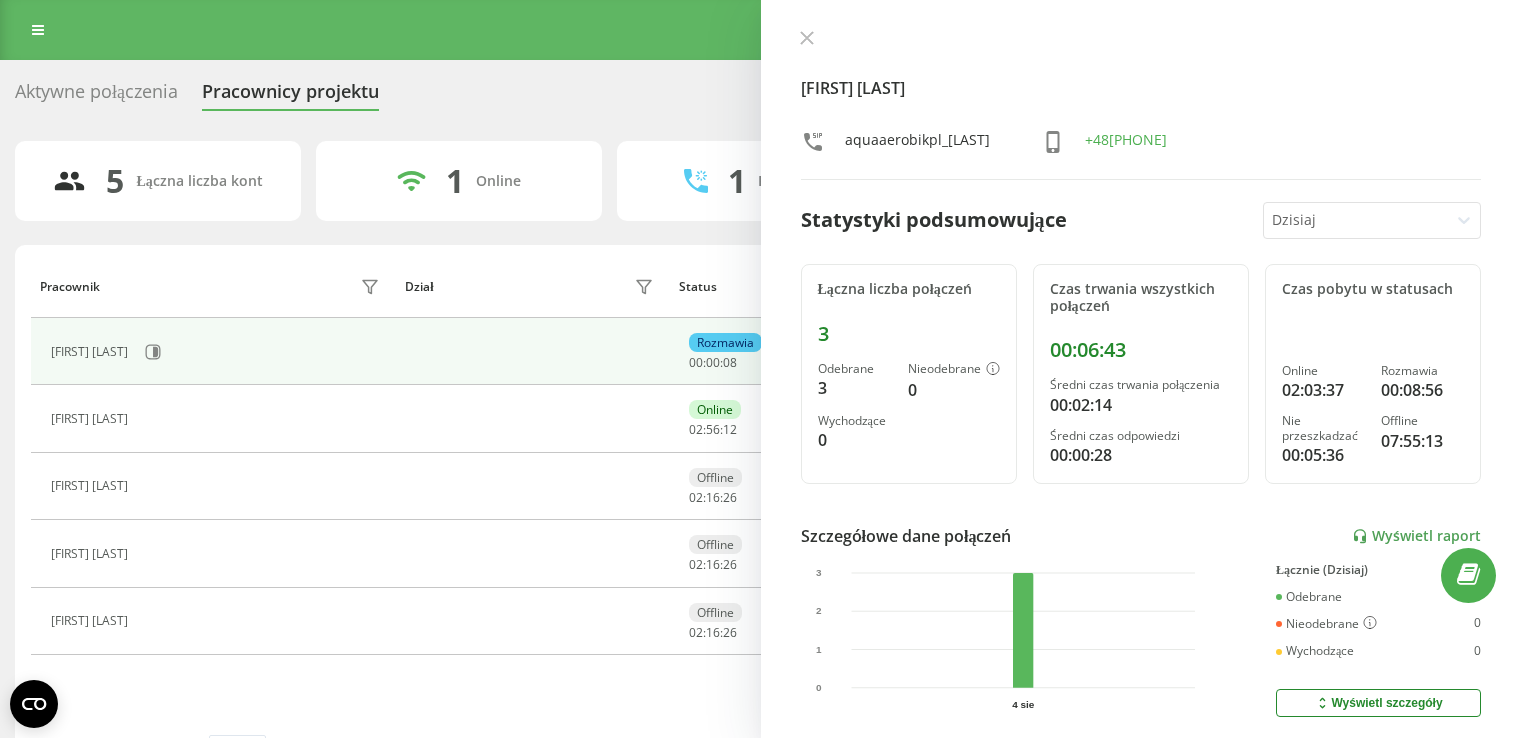 scroll, scrollTop: 0, scrollLeft: 0, axis: both 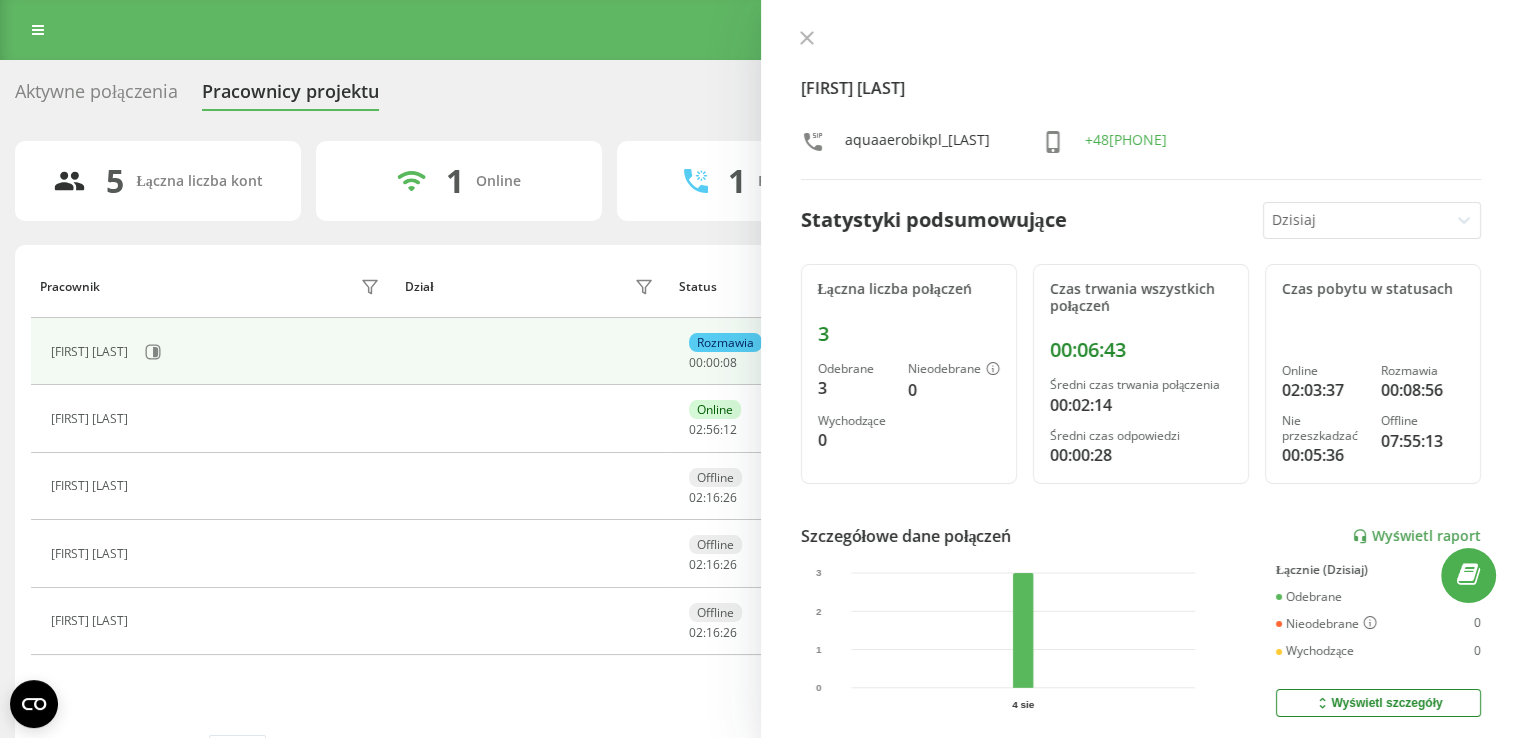 click at bounding box center [807, 39] 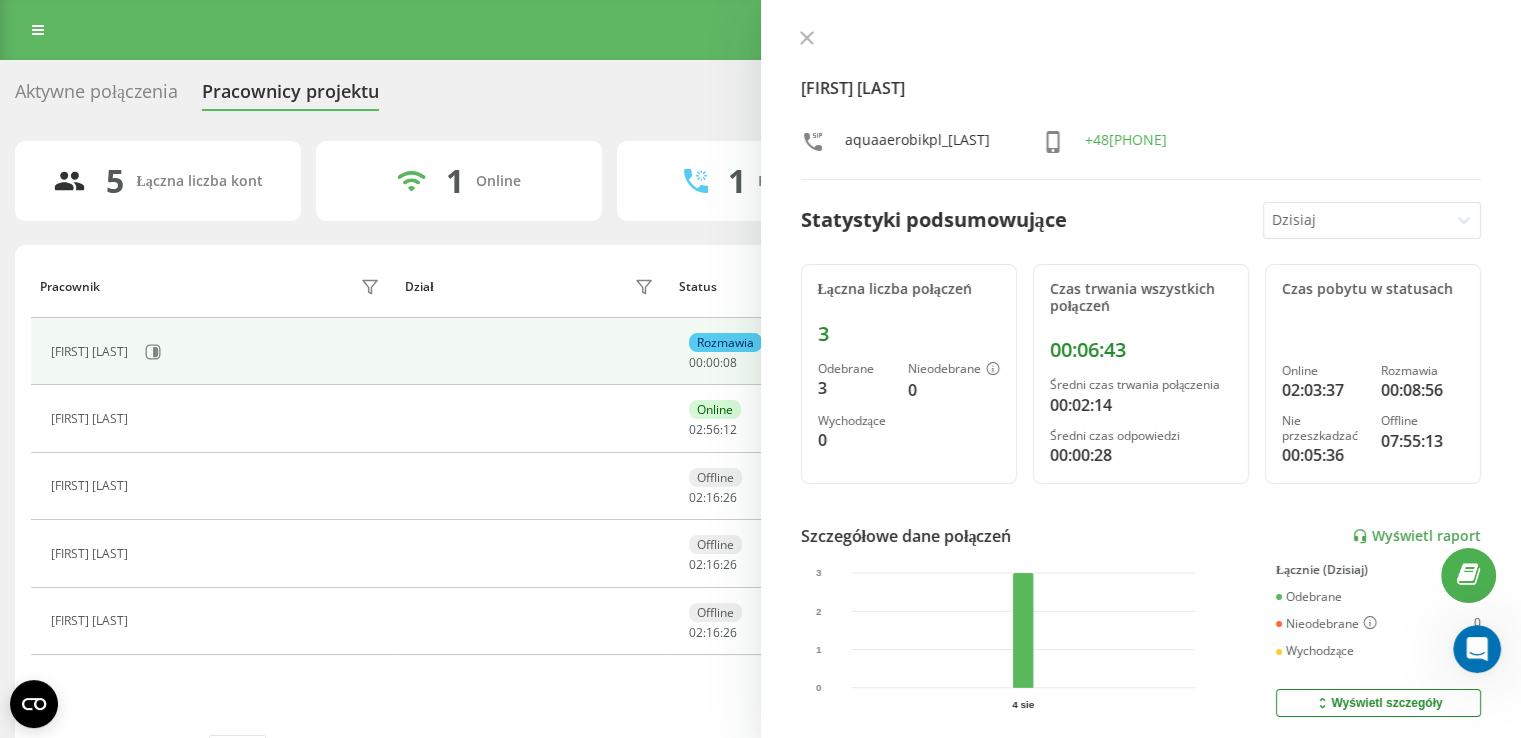 scroll, scrollTop: 0, scrollLeft: 0, axis: both 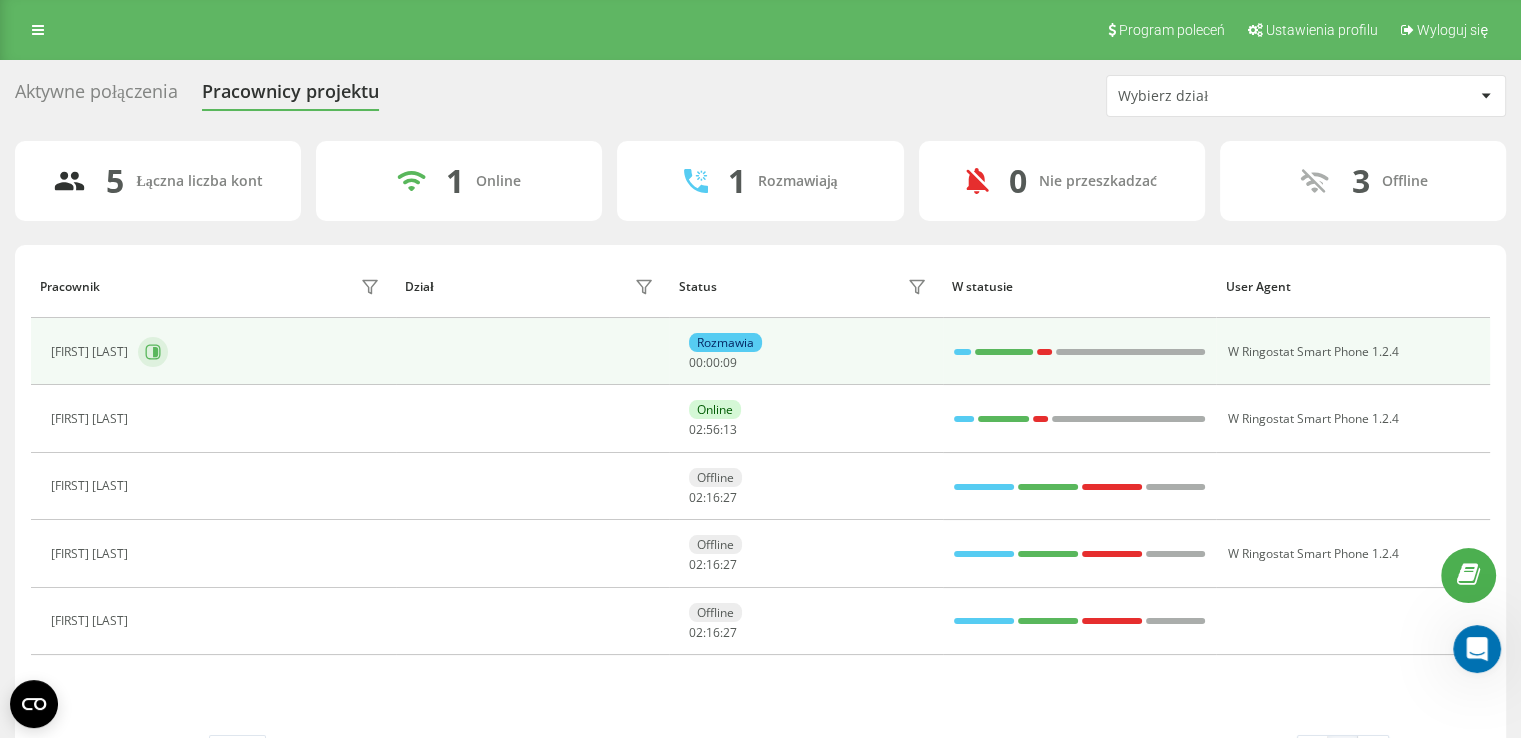 click at bounding box center [153, 352] 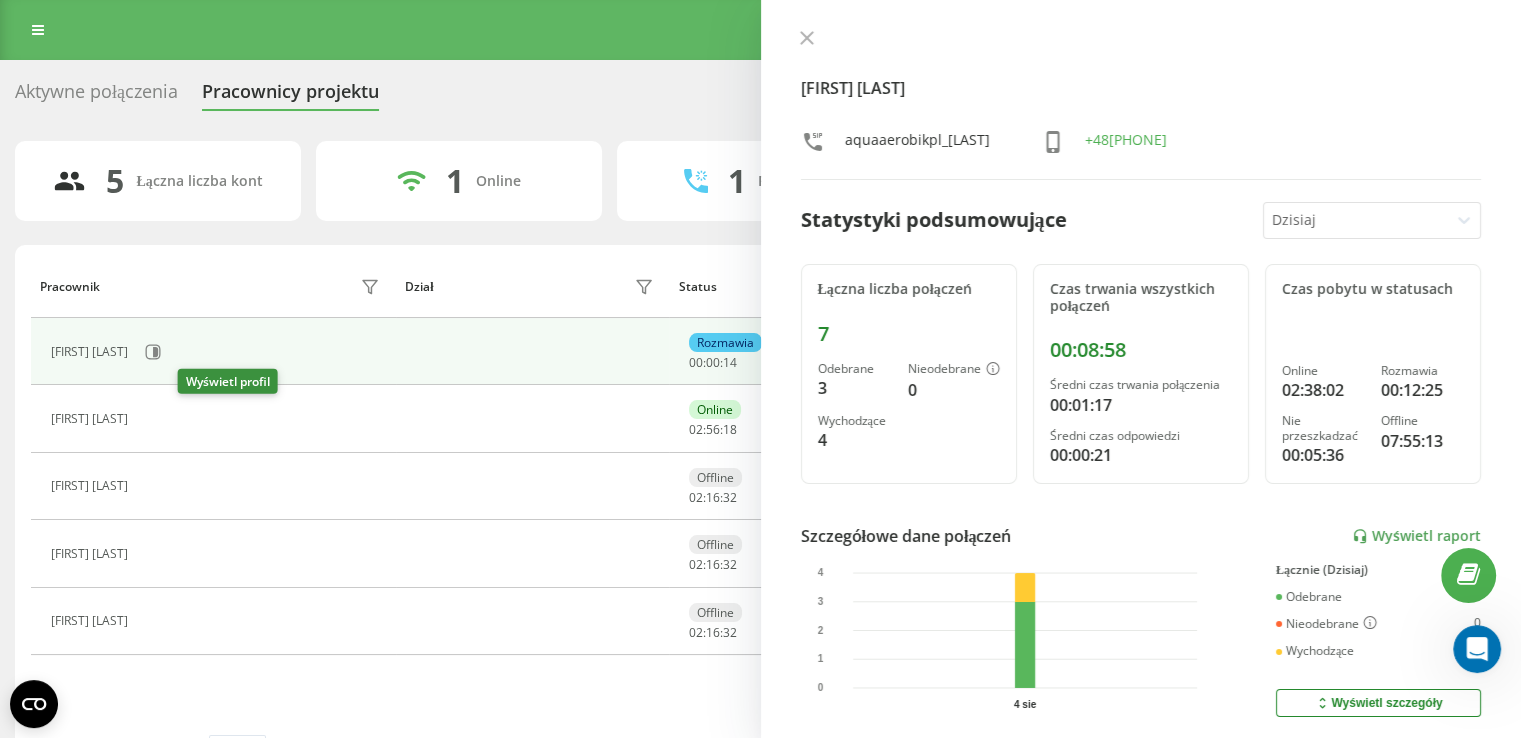 click 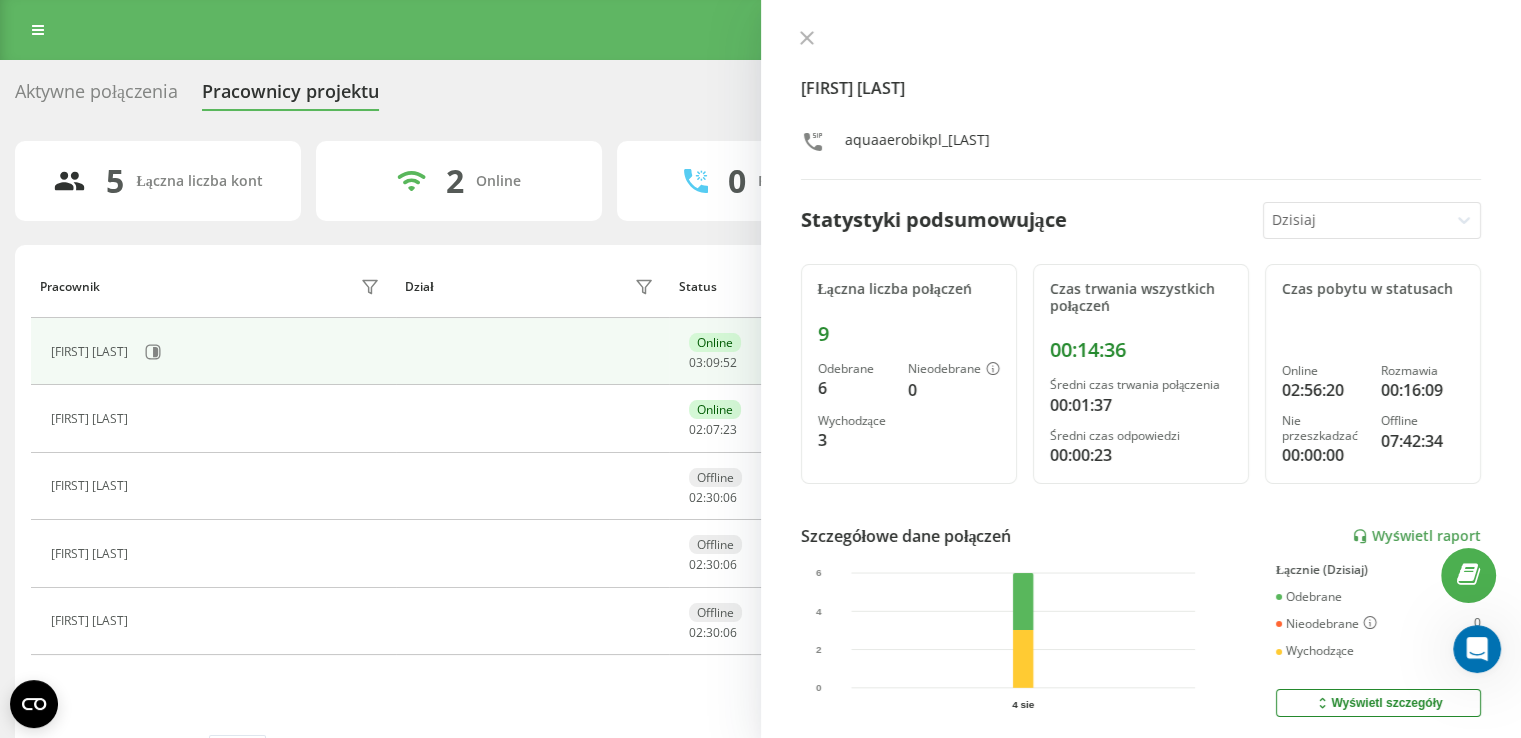 click on "[FIRST] [LAST] aquaaerobikpl_[LAST] Statystyki podsumowujące Dzisiaj Łączna liczba połączeń 9 Odebrane 6 Nieodebrane 0 Wychodzące 3 Czas trwania wszystkich połączeń [TIME] Średni czas trwania połączenia [TIME] Średni czas odpowiedzi [TIME] Czas pobytu w statusach Online [TIME] Rozmawia [TIME] Nie przeszkadzać [TIME] Offline [TIME] Szczegółowe dane połączeń Wyświetl raport 4 sie 0 2 4 6 Łącznie (Dzisiaj) Odebrane 6 Nieodebrane 0 Wychodzące 3 Wyświetl szczegóły Szczegółowe dane o statusie 4 sie Łącznie (Dzisiaj) Online [TIME] Rozmawia [TIME] Nie przeszkadzać [TIME] Offline [TIME] Wyświetl szczegóły" at bounding box center [1141, 369] 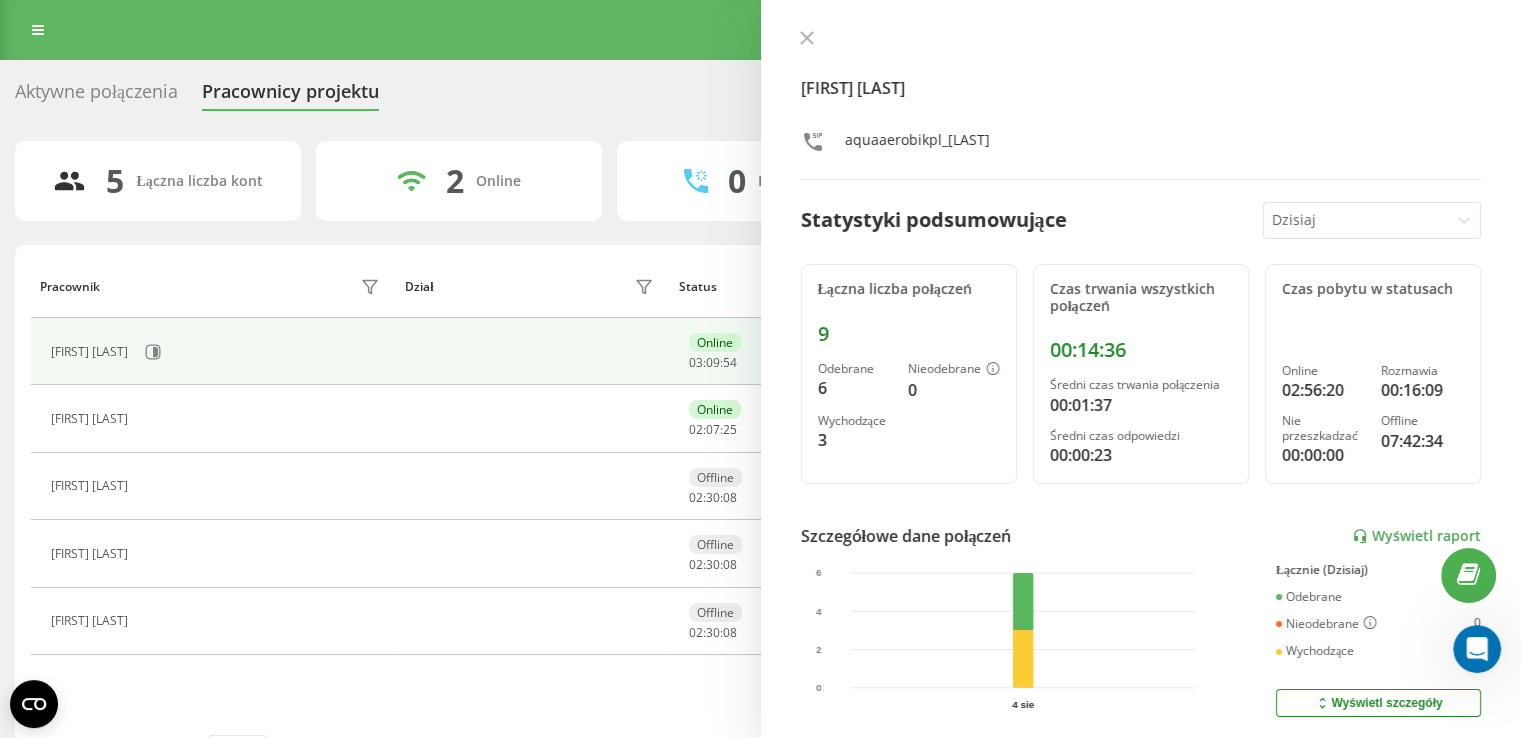 click 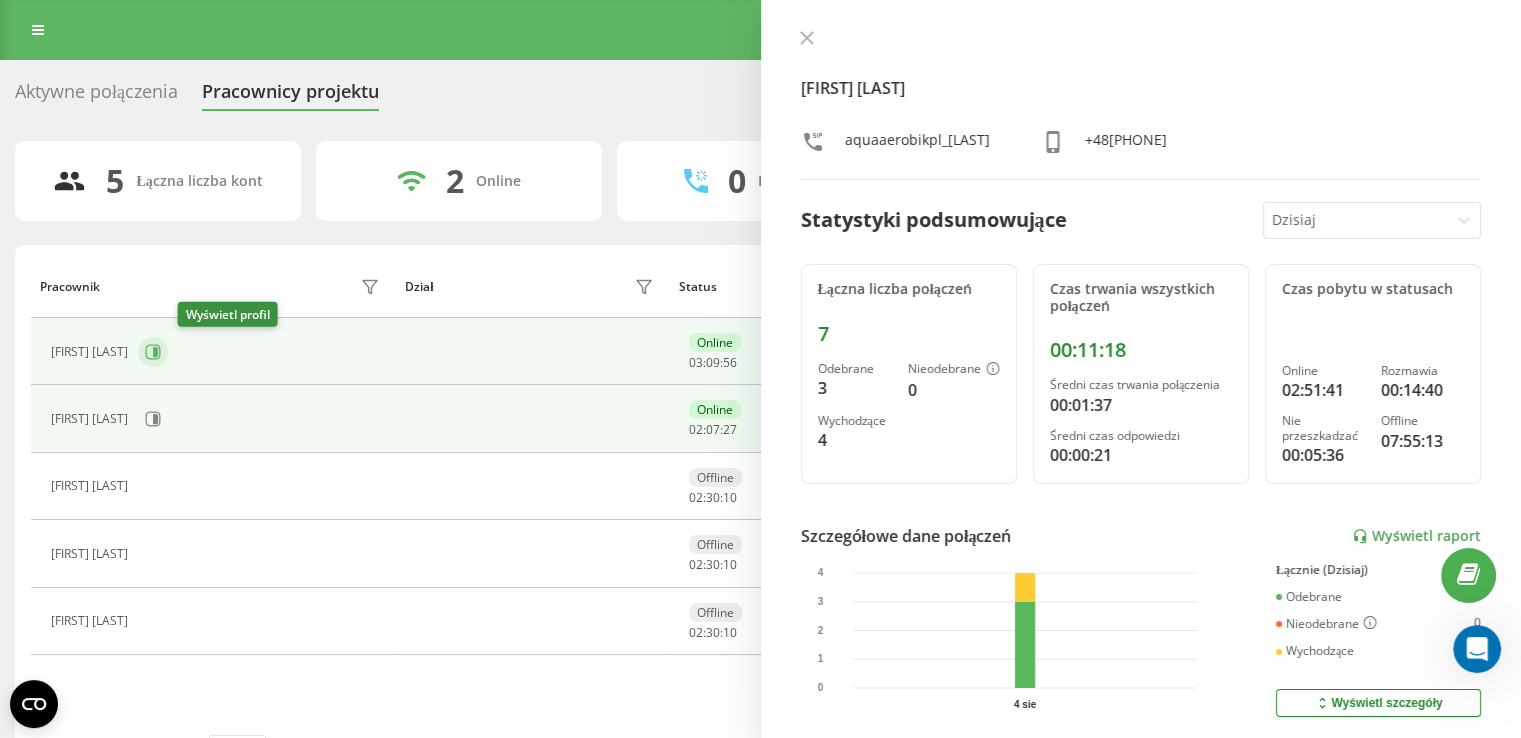click at bounding box center [153, 352] 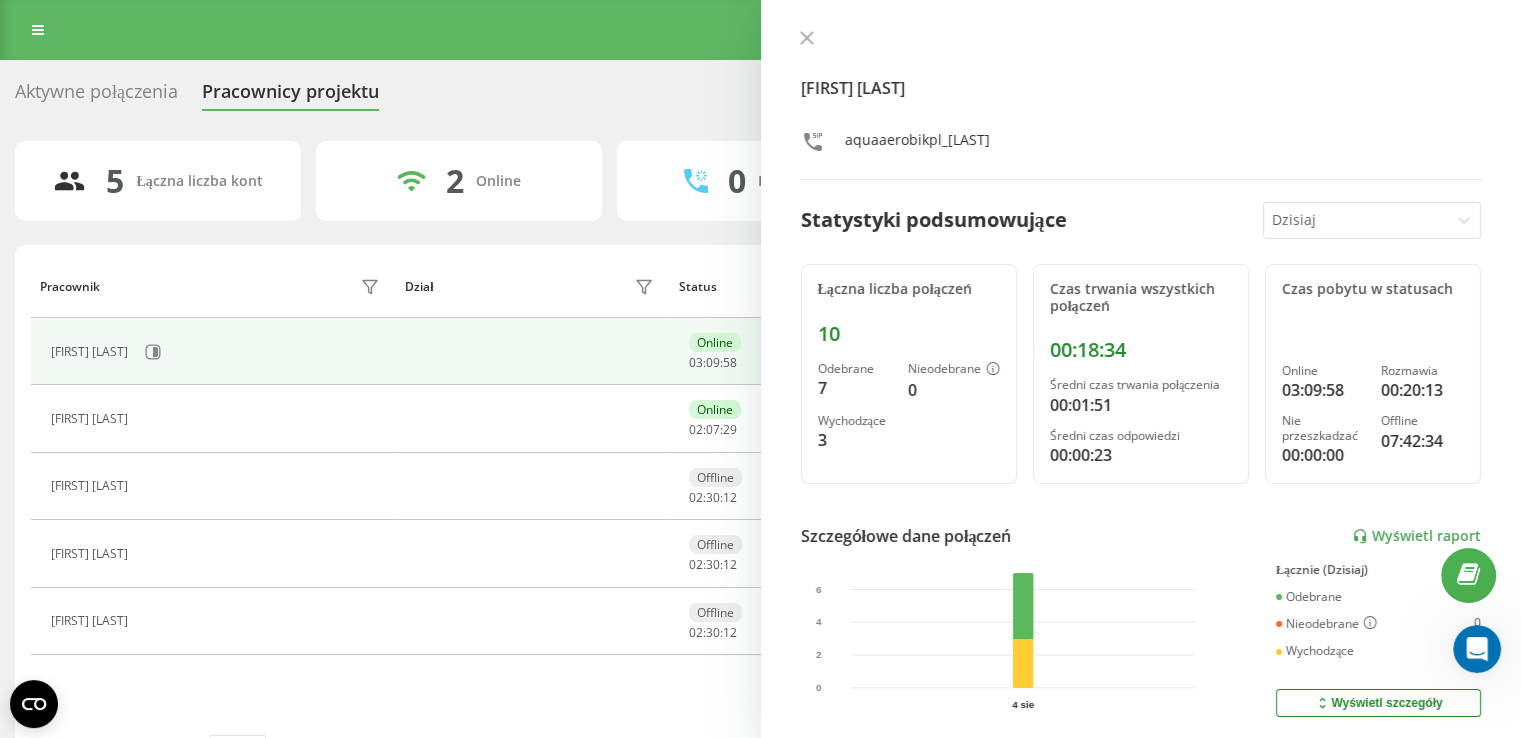 click at bounding box center [807, 39] 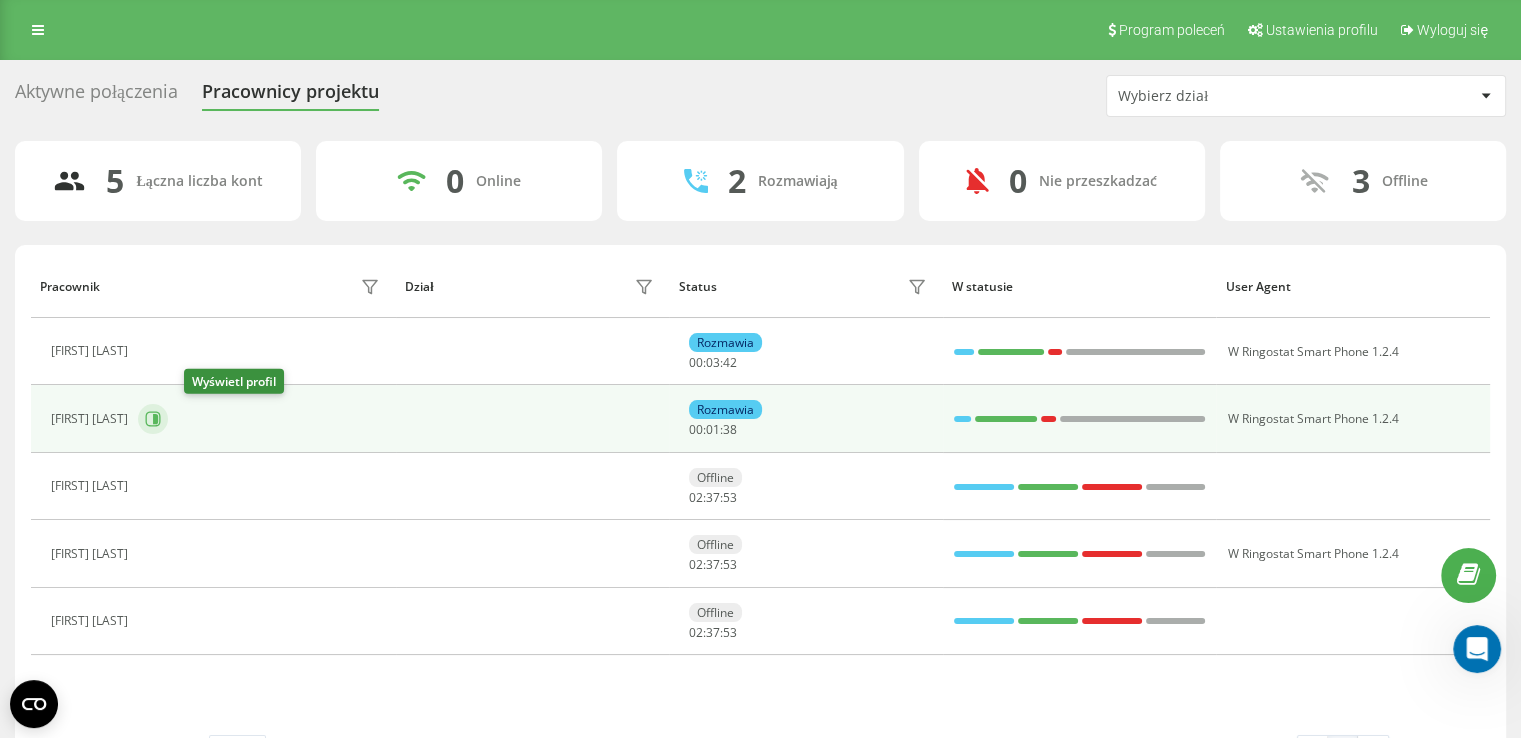 click 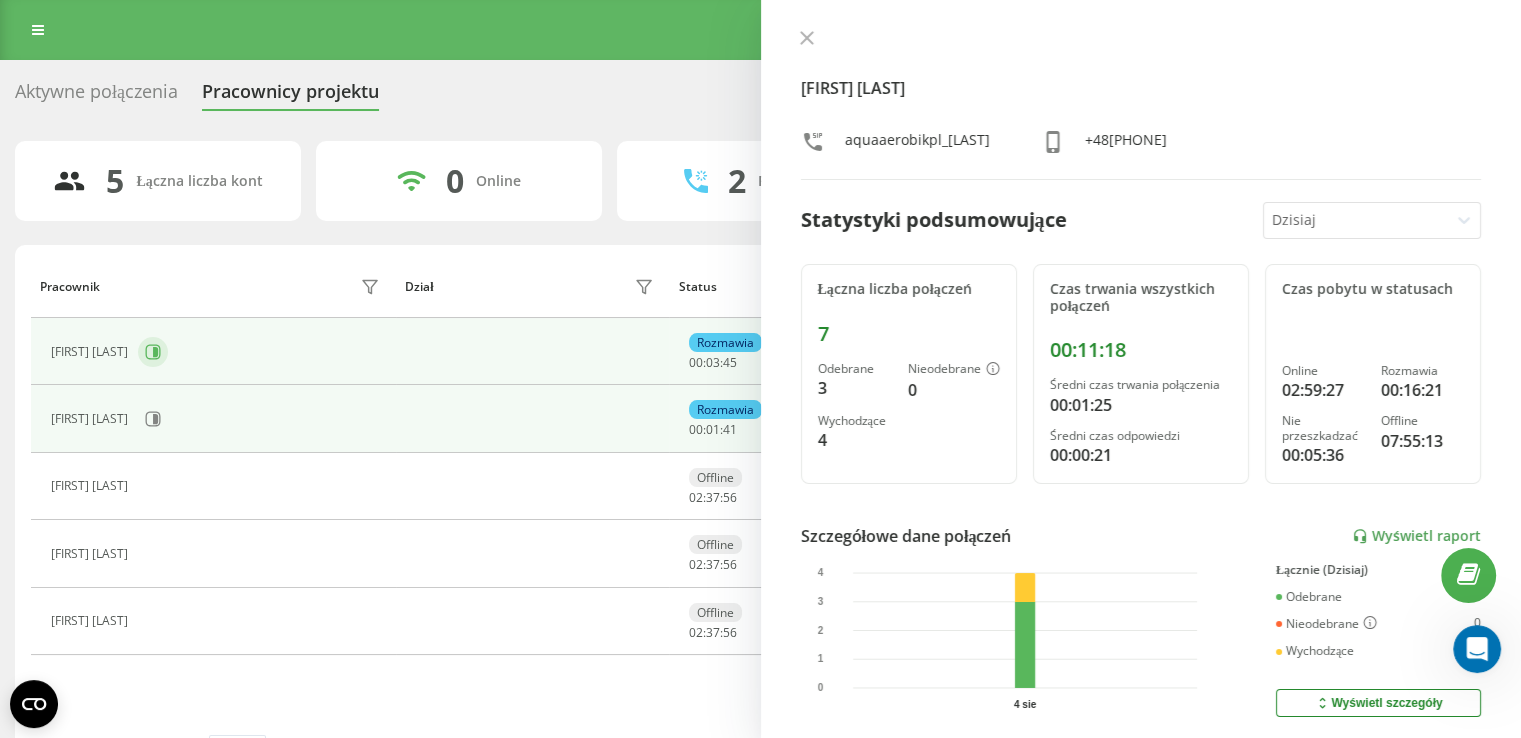 click 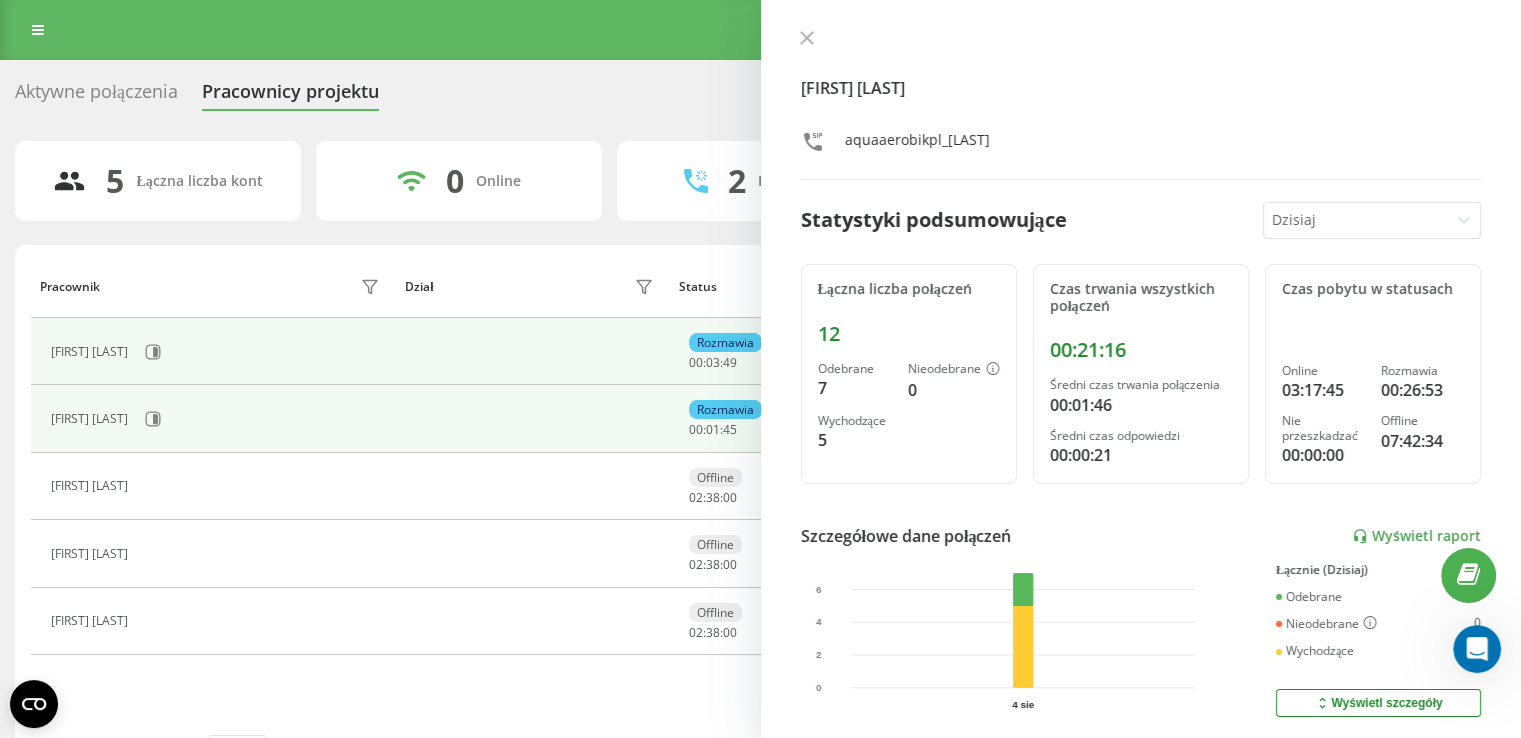 click on "[FIRST] [LAST]" at bounding box center (218, 419) 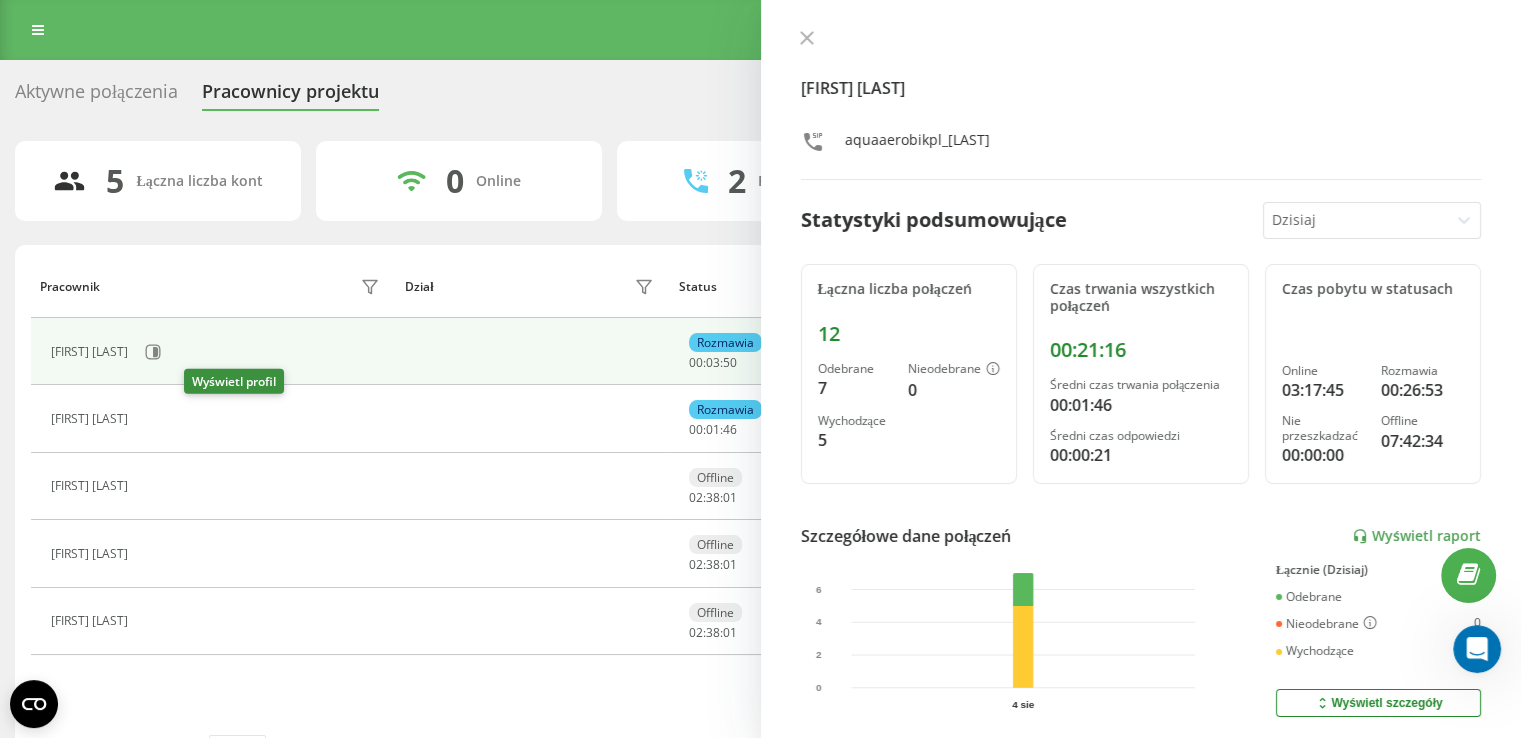 click at bounding box center (150, 421) 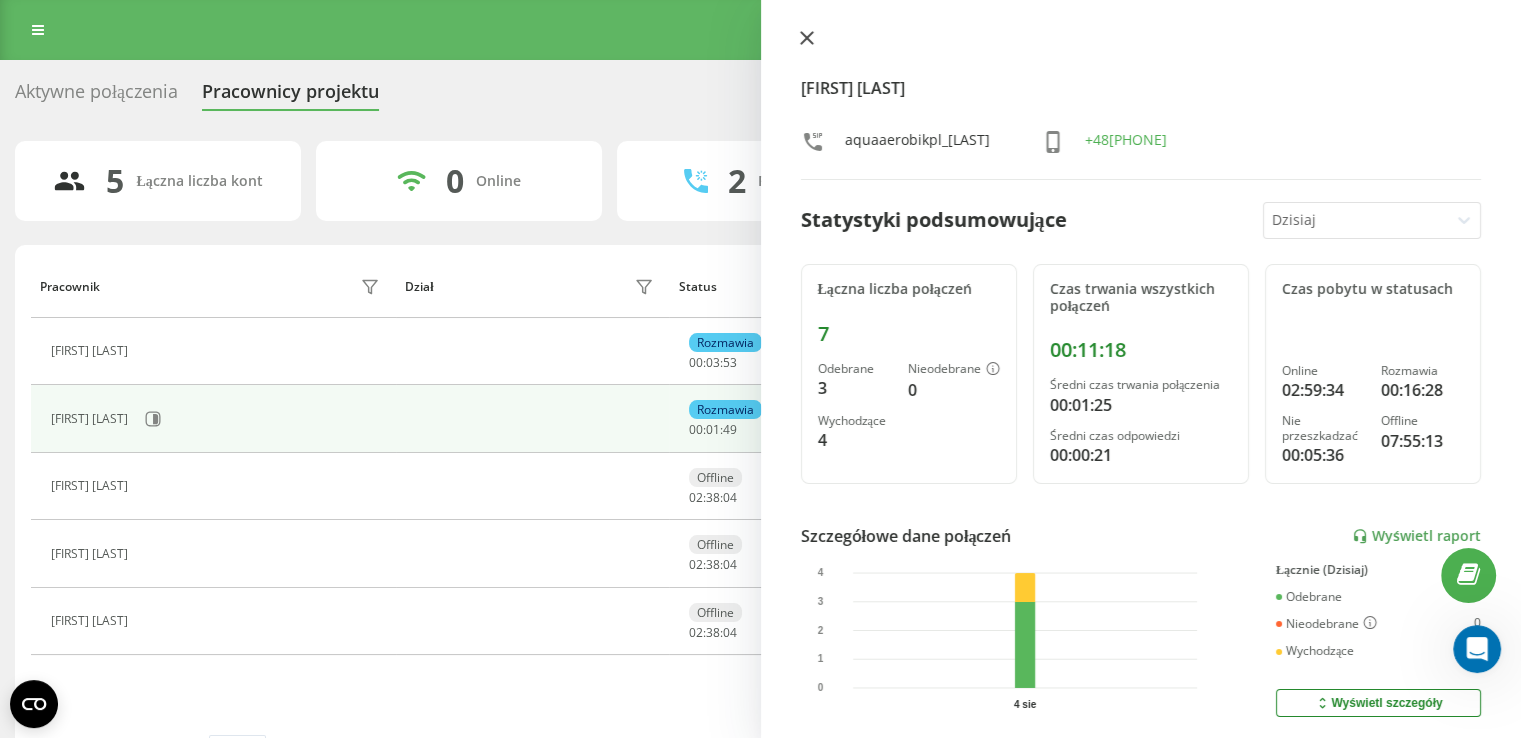 click 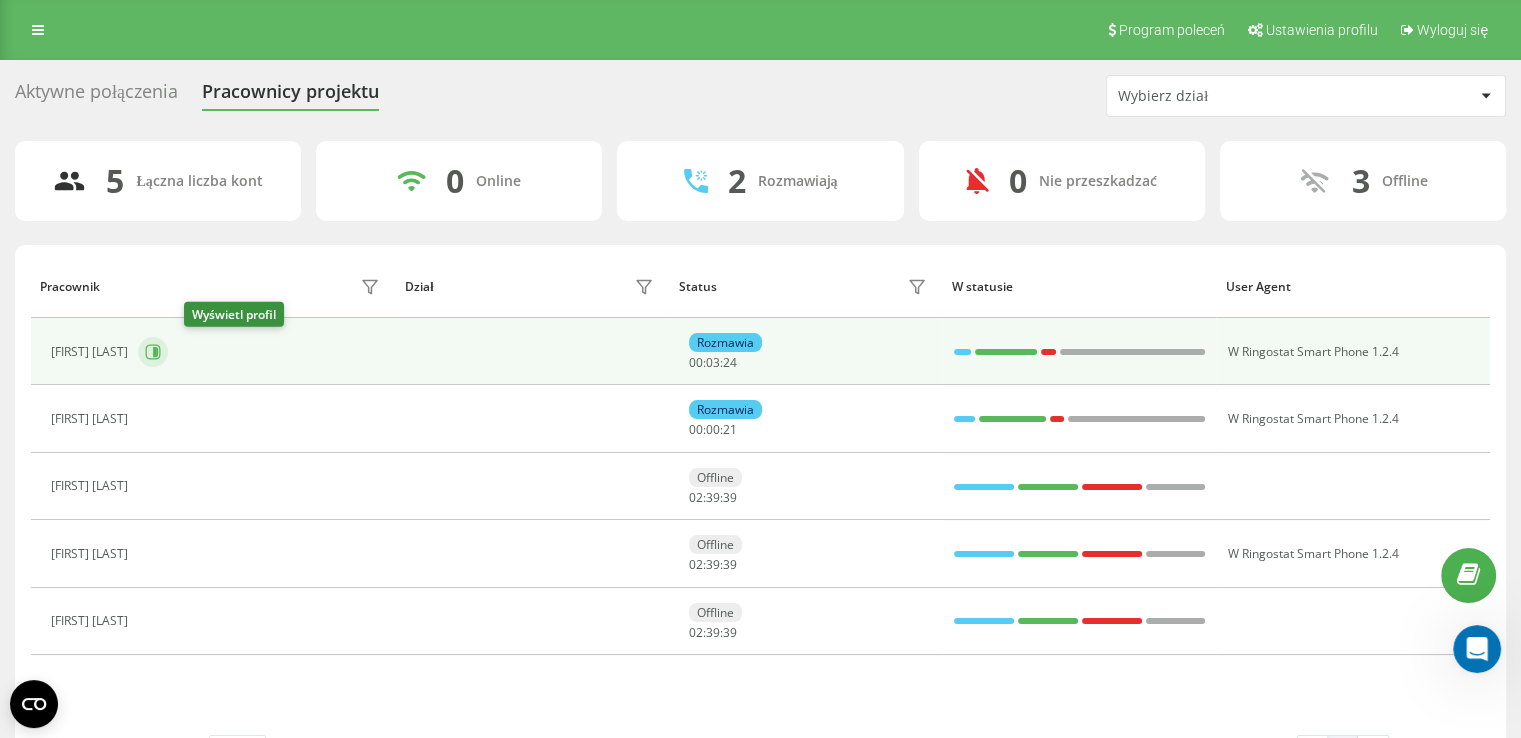 click at bounding box center [153, 352] 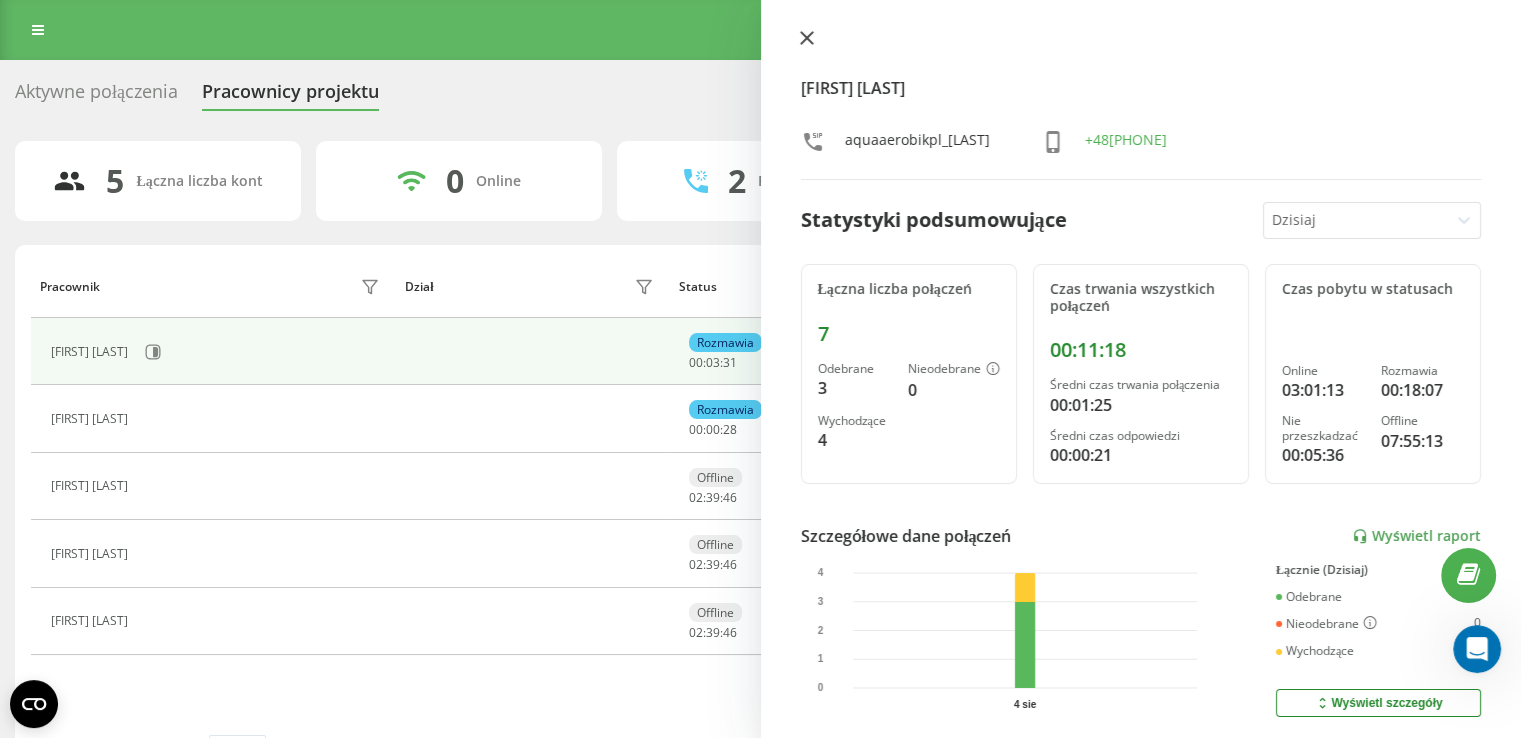 click 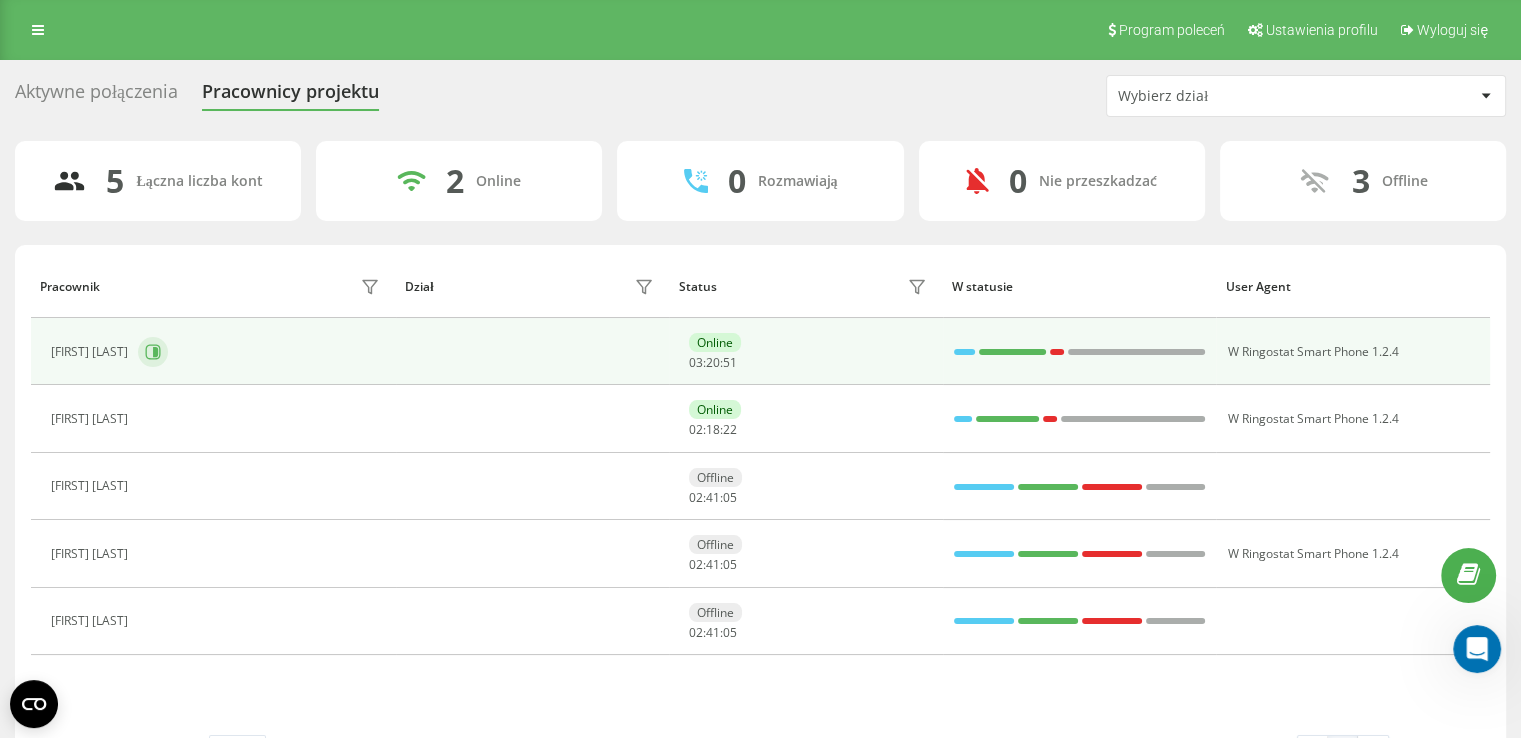 click 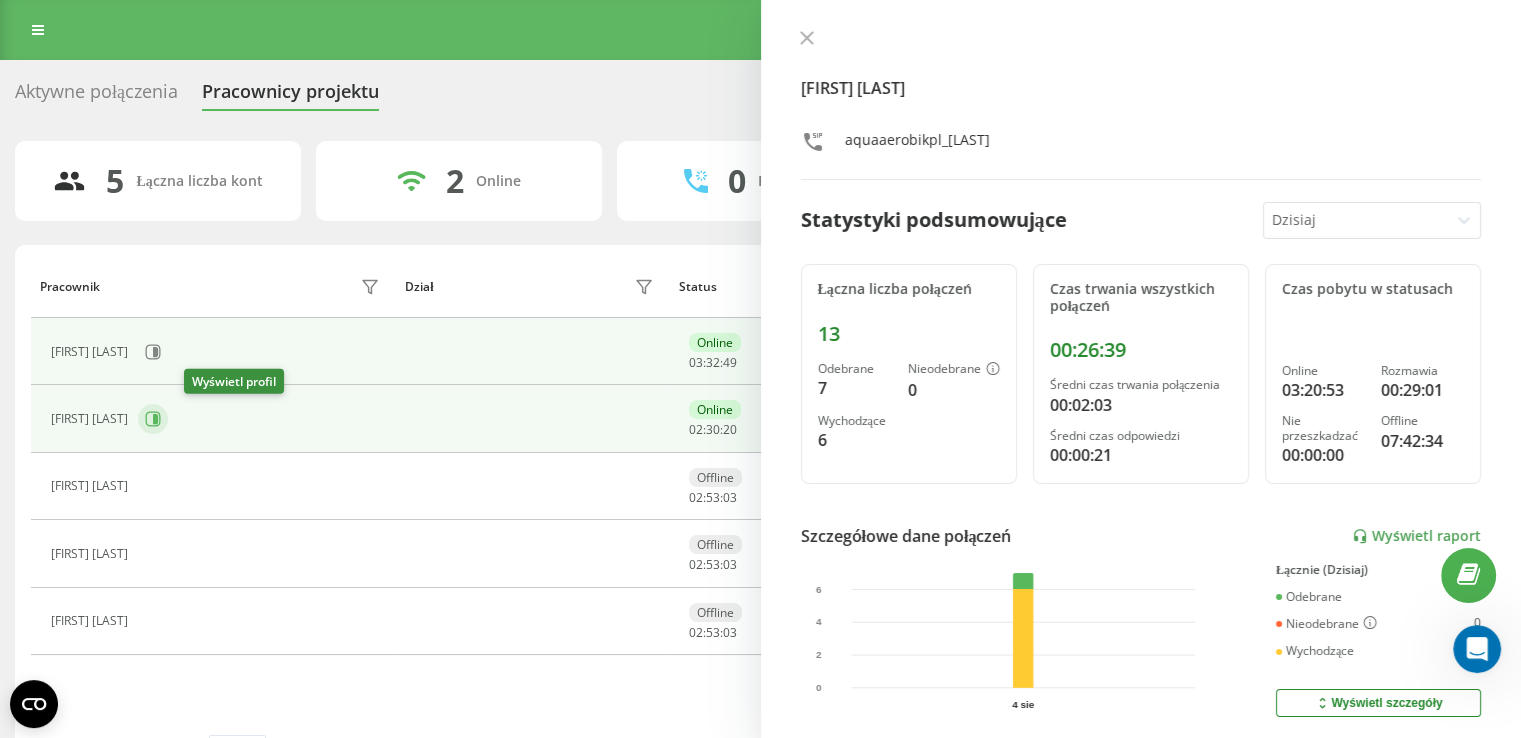 click 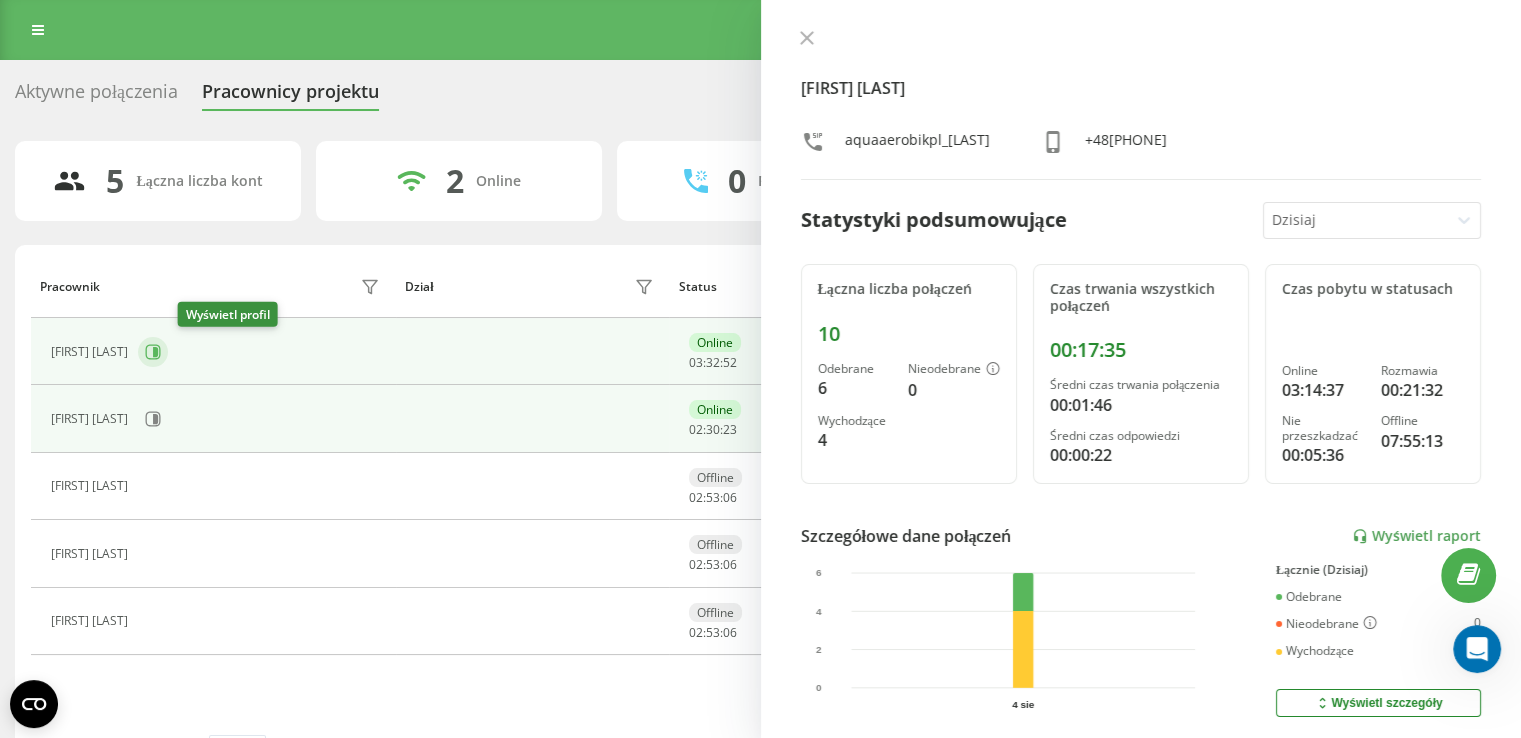 click 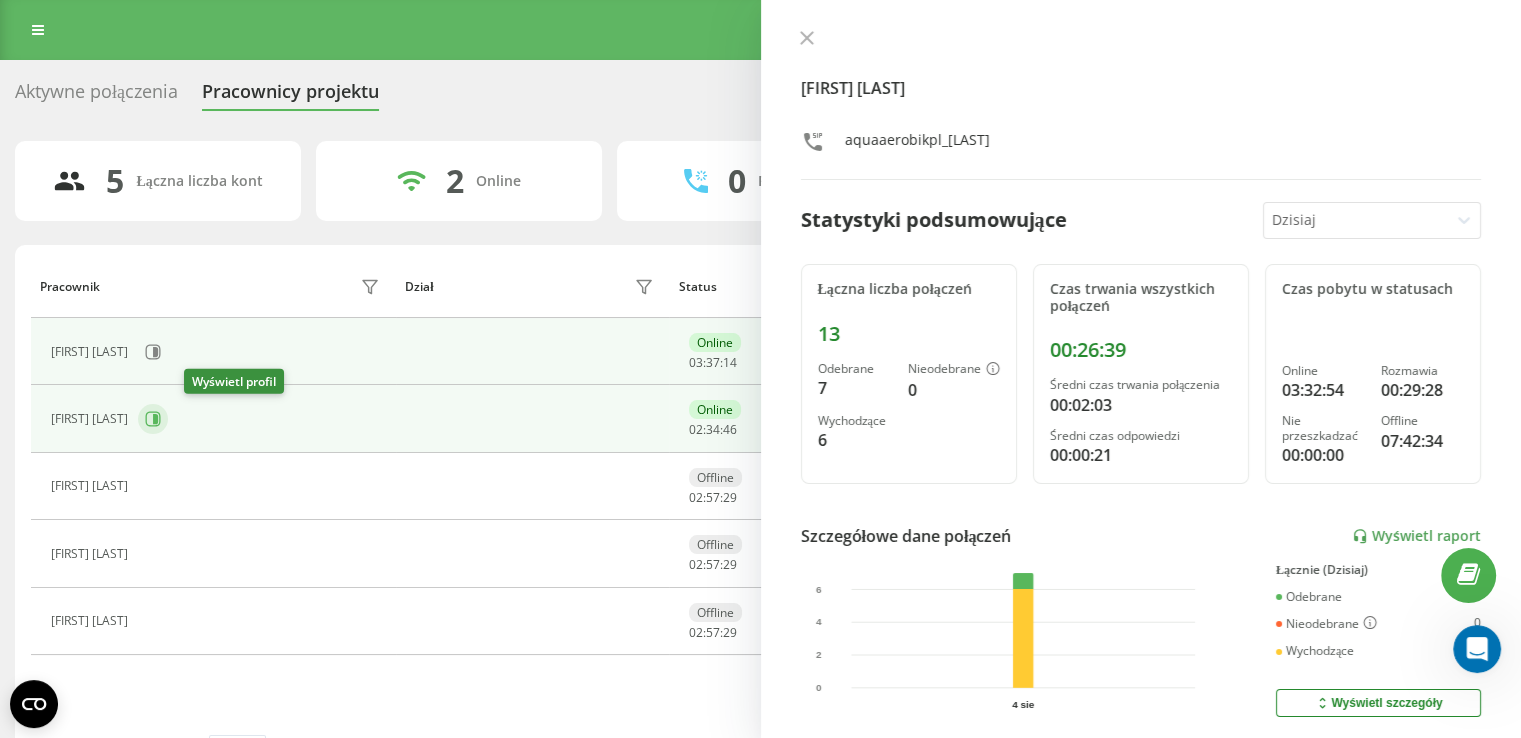 click 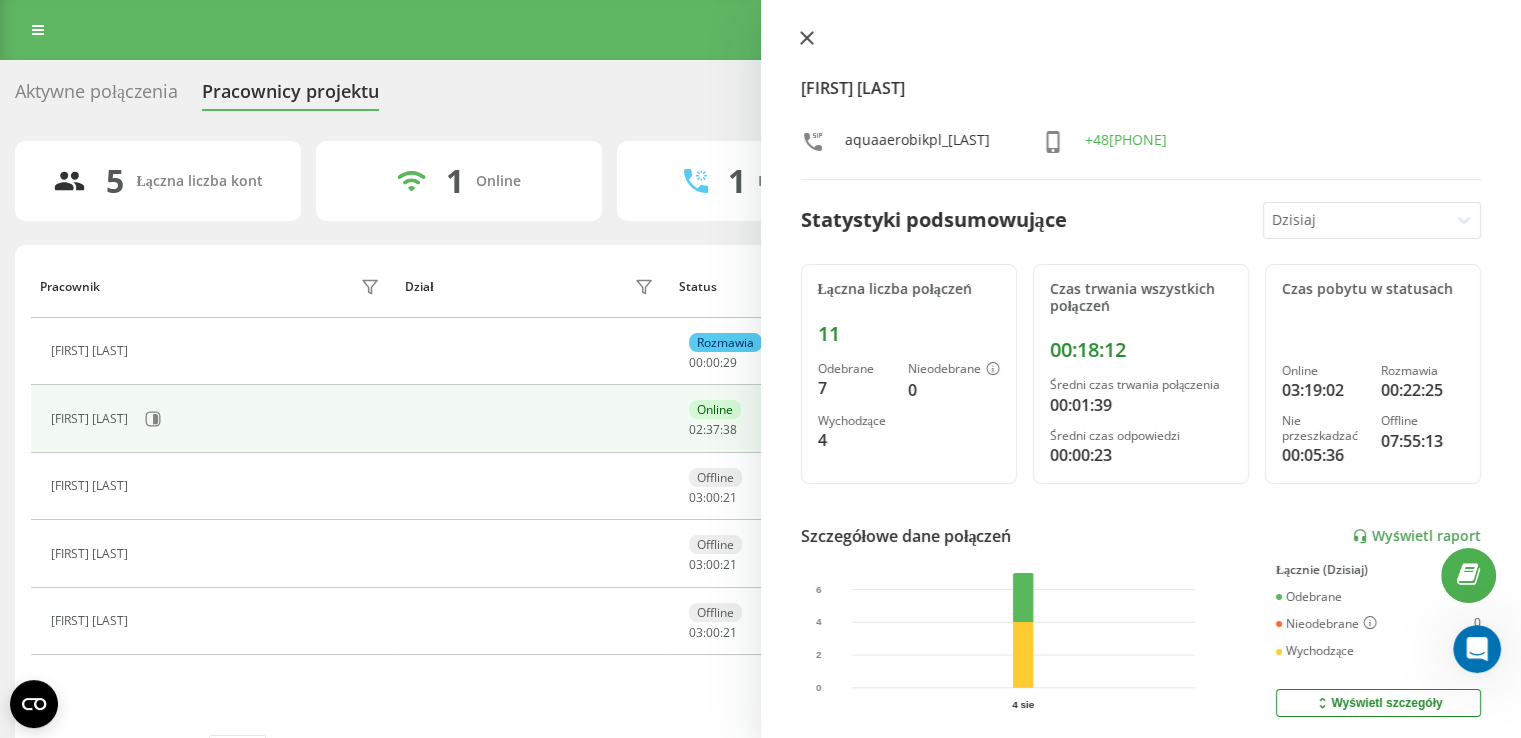 click at bounding box center (807, 39) 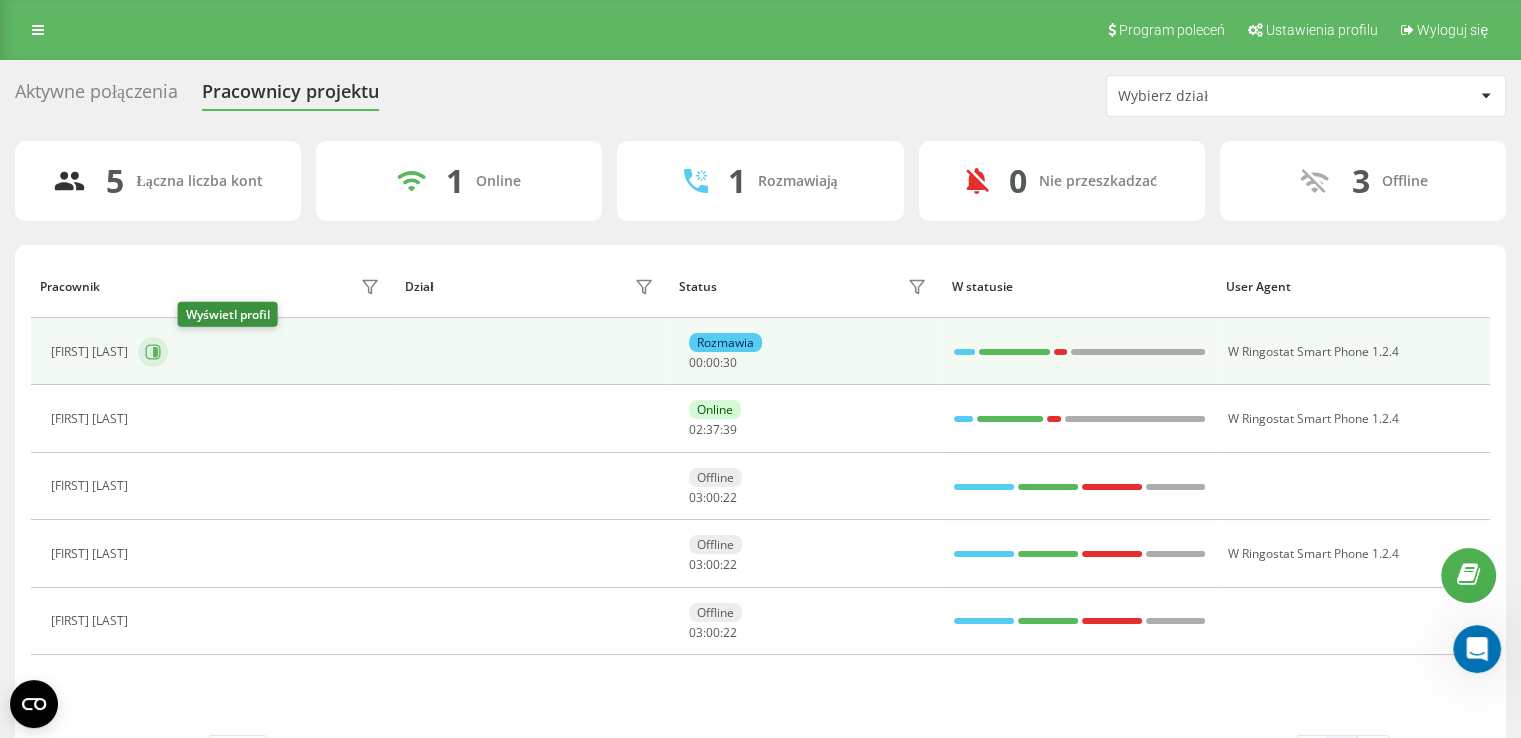 click at bounding box center (153, 352) 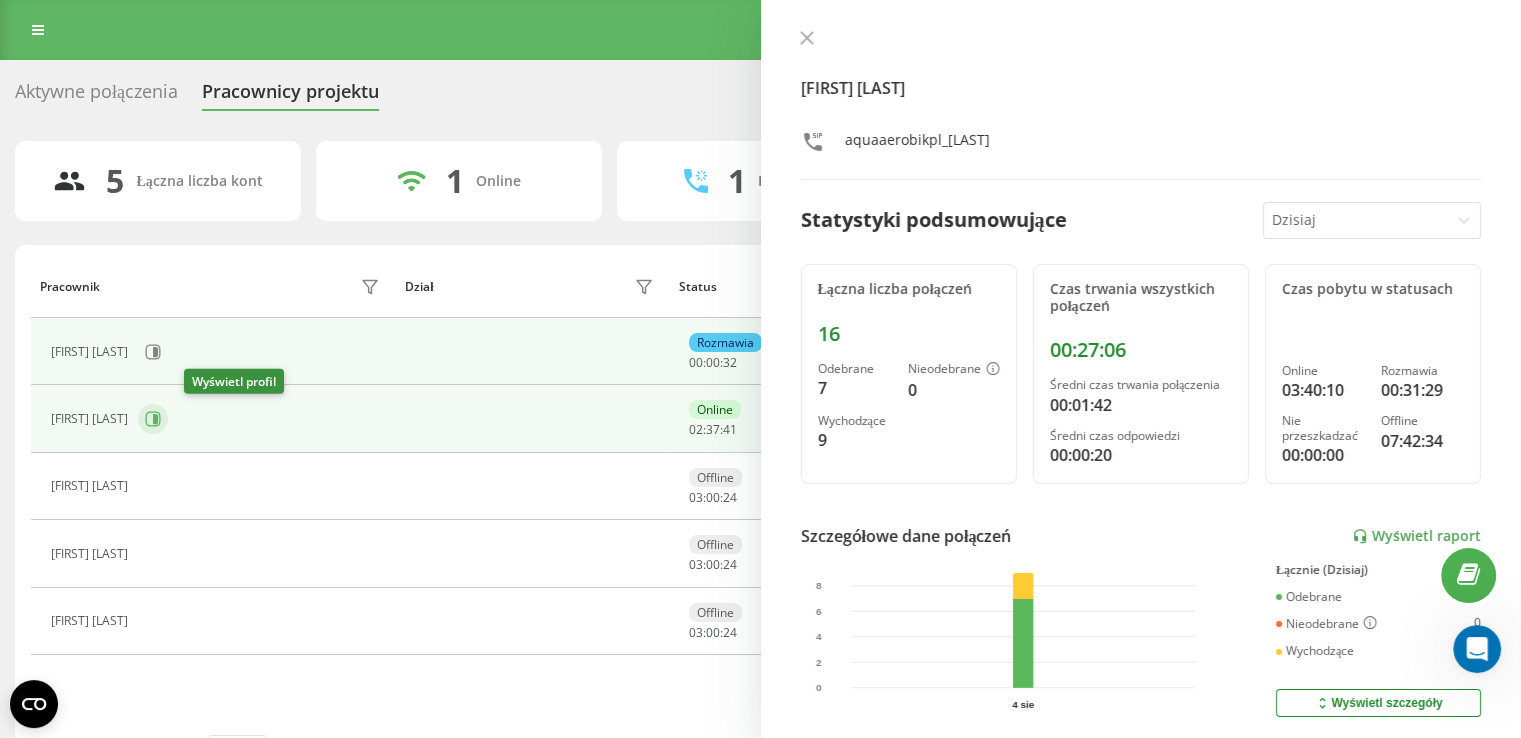 click 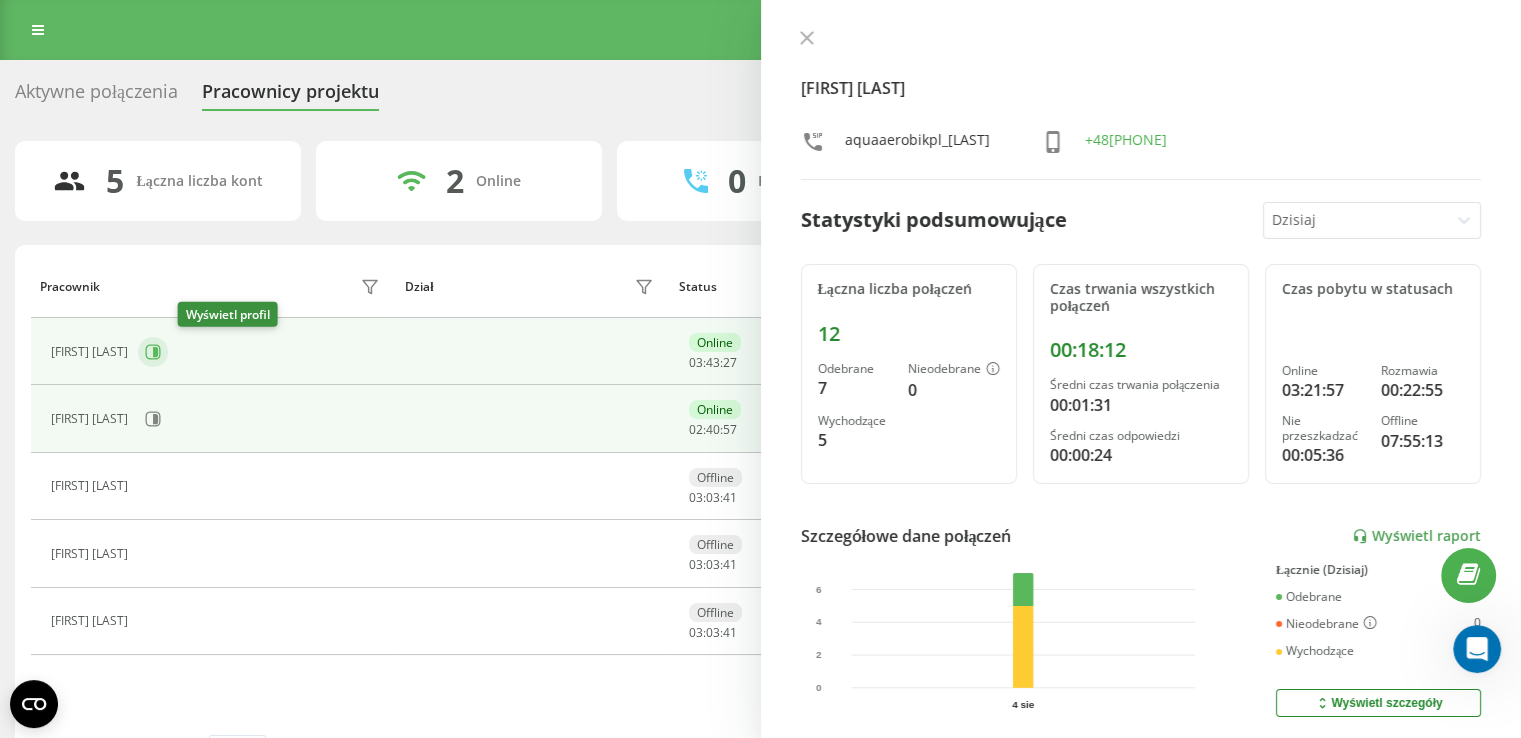 click 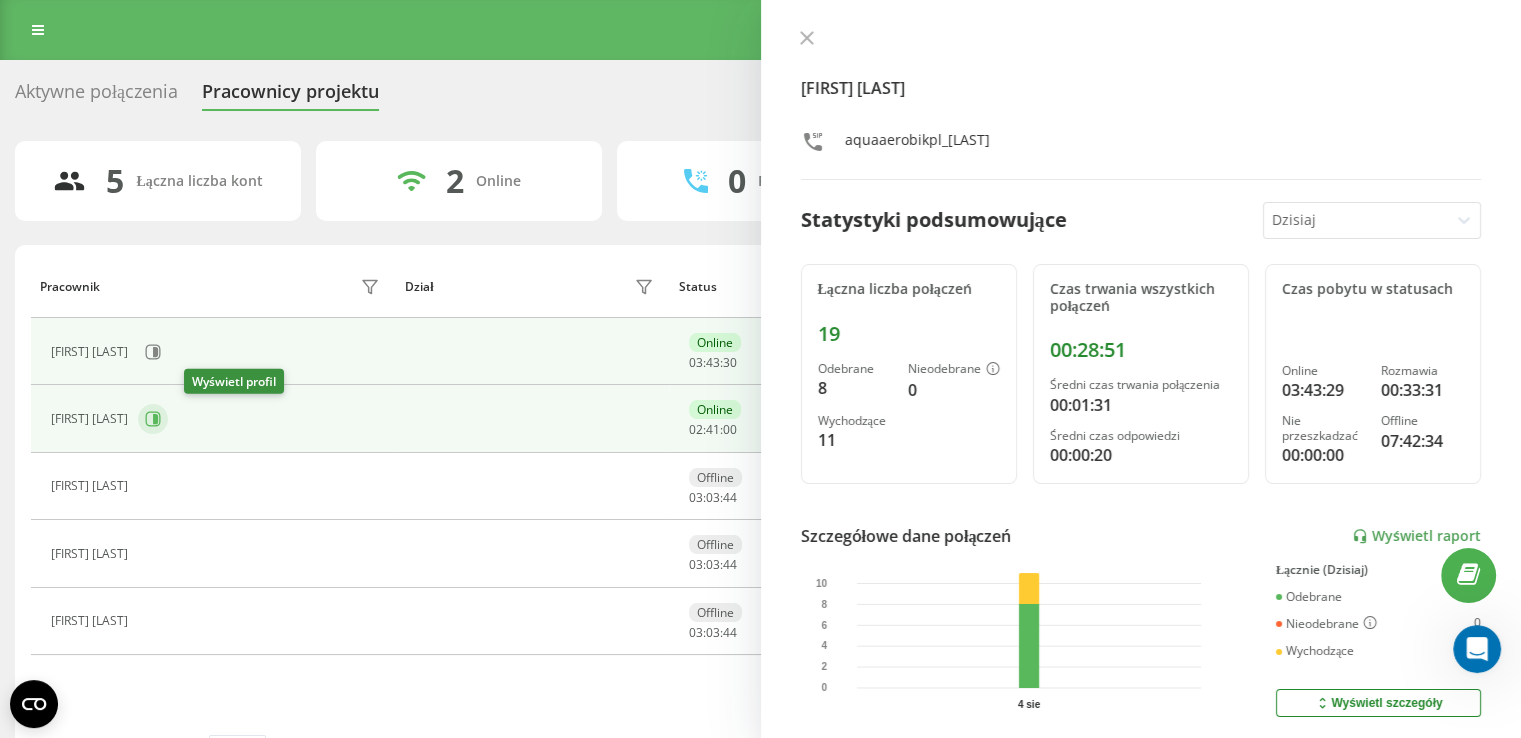 click 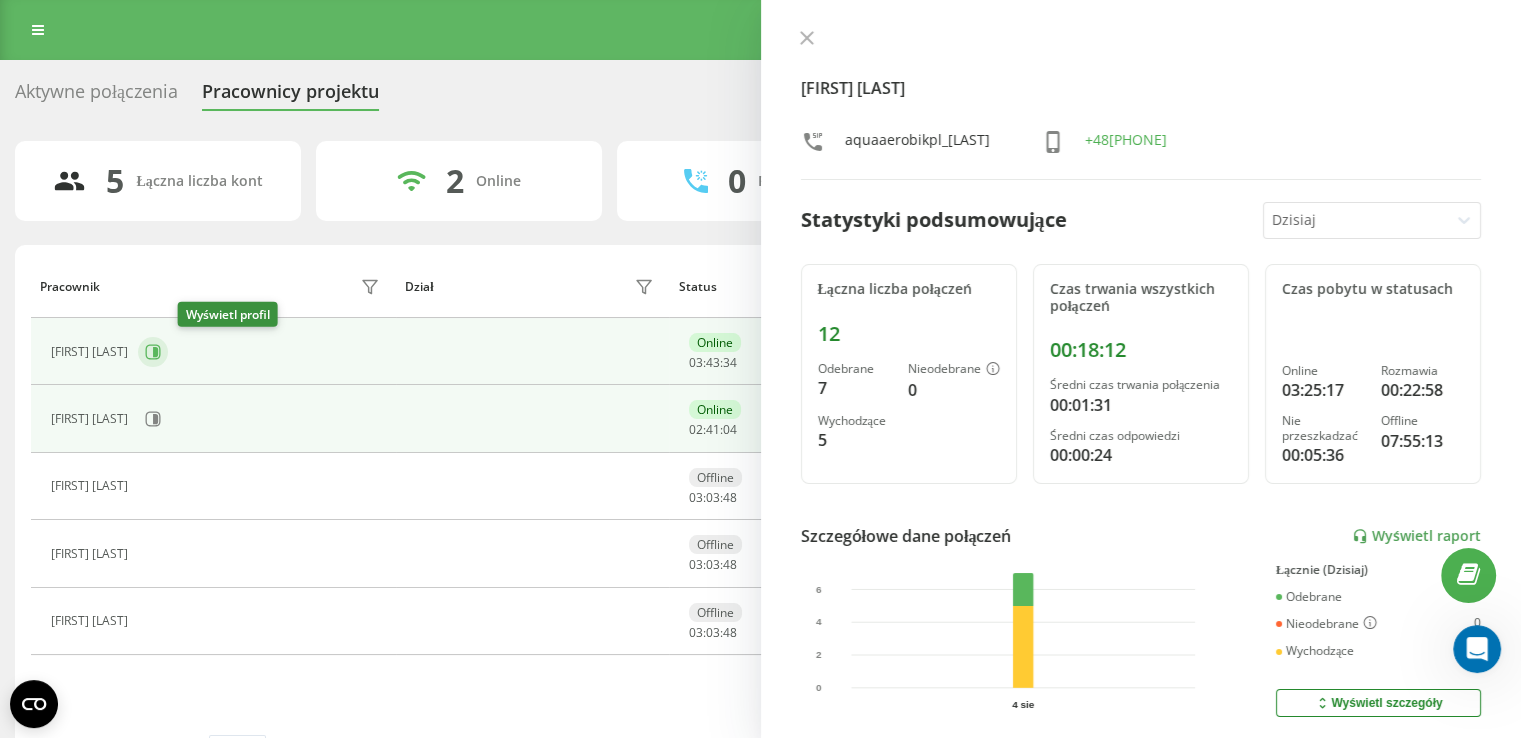 click at bounding box center (153, 352) 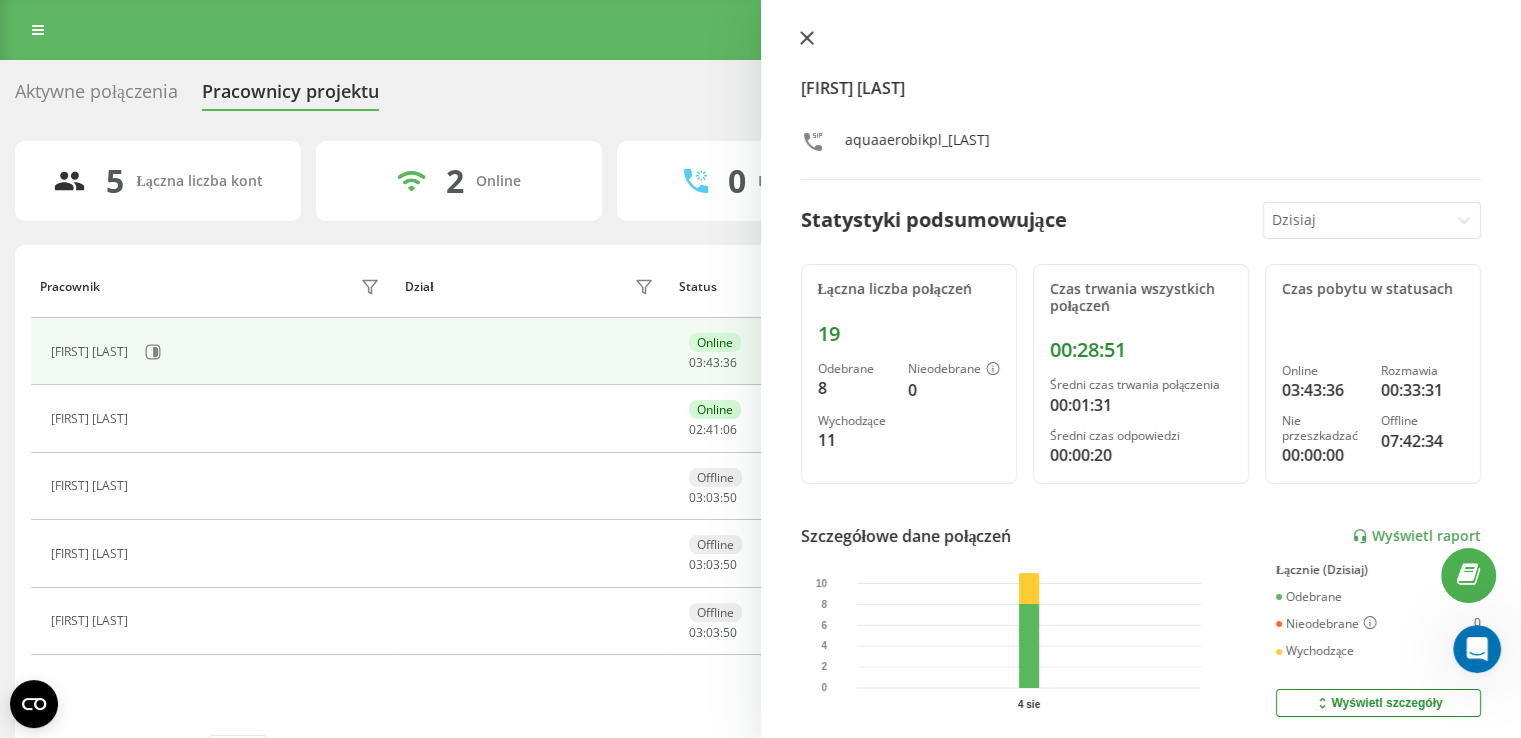 click 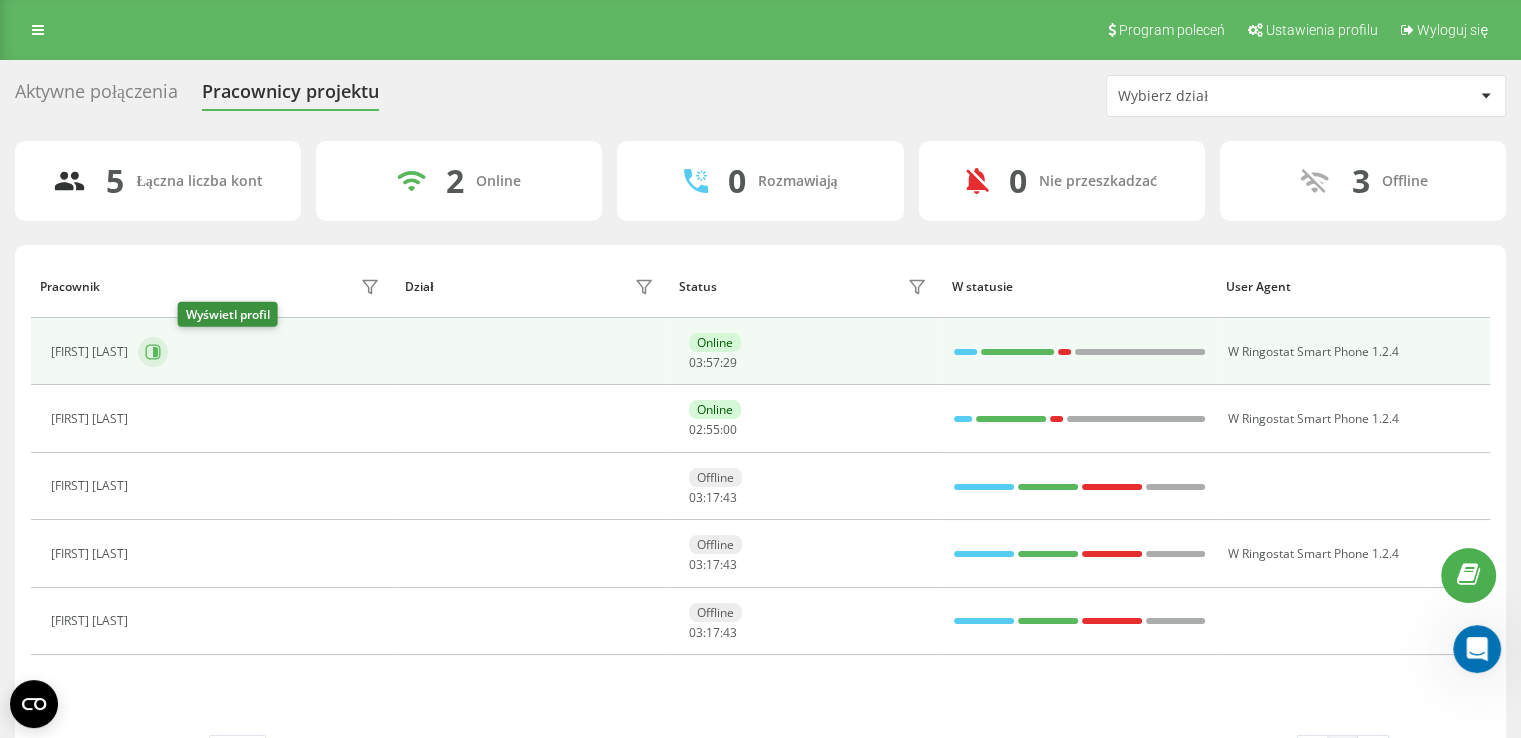 click at bounding box center (153, 352) 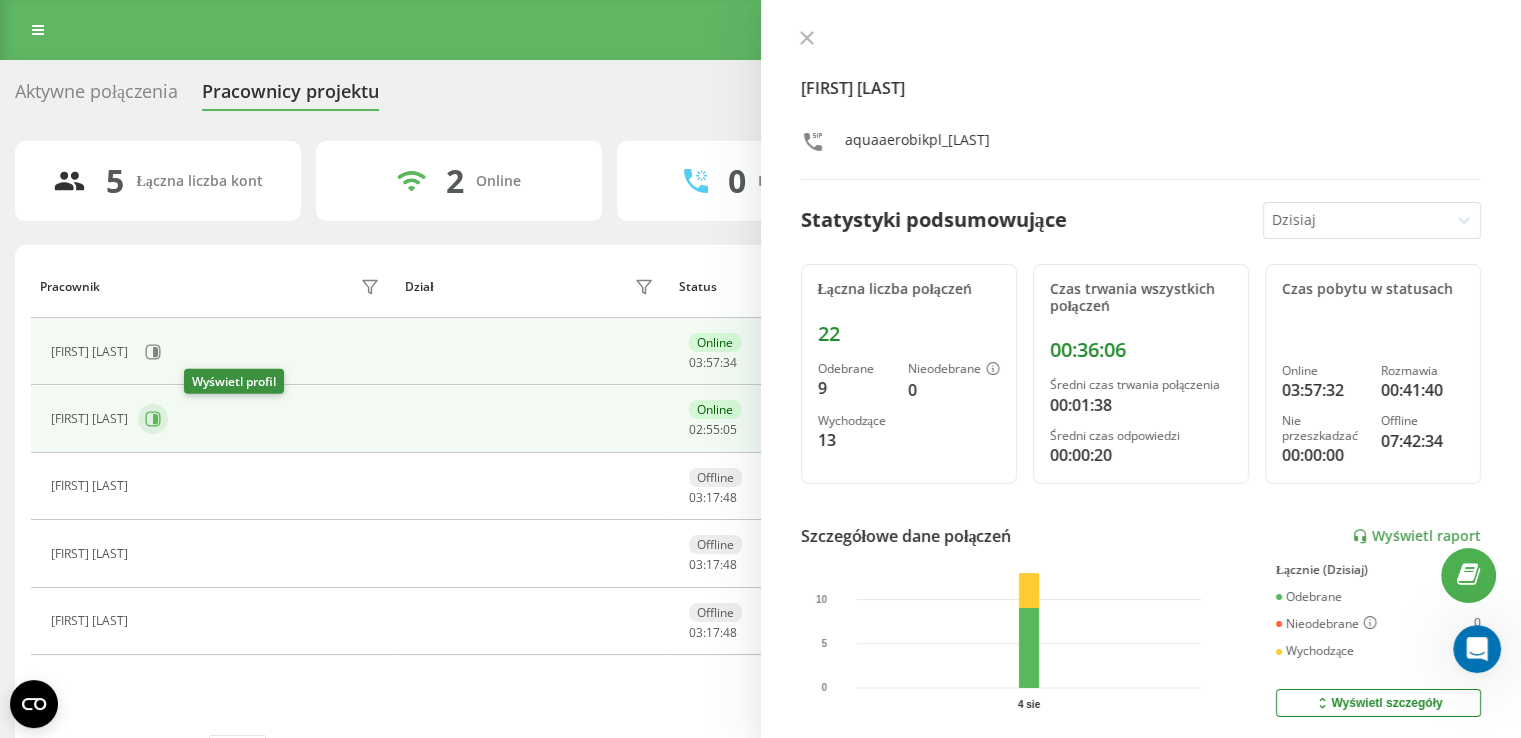 click 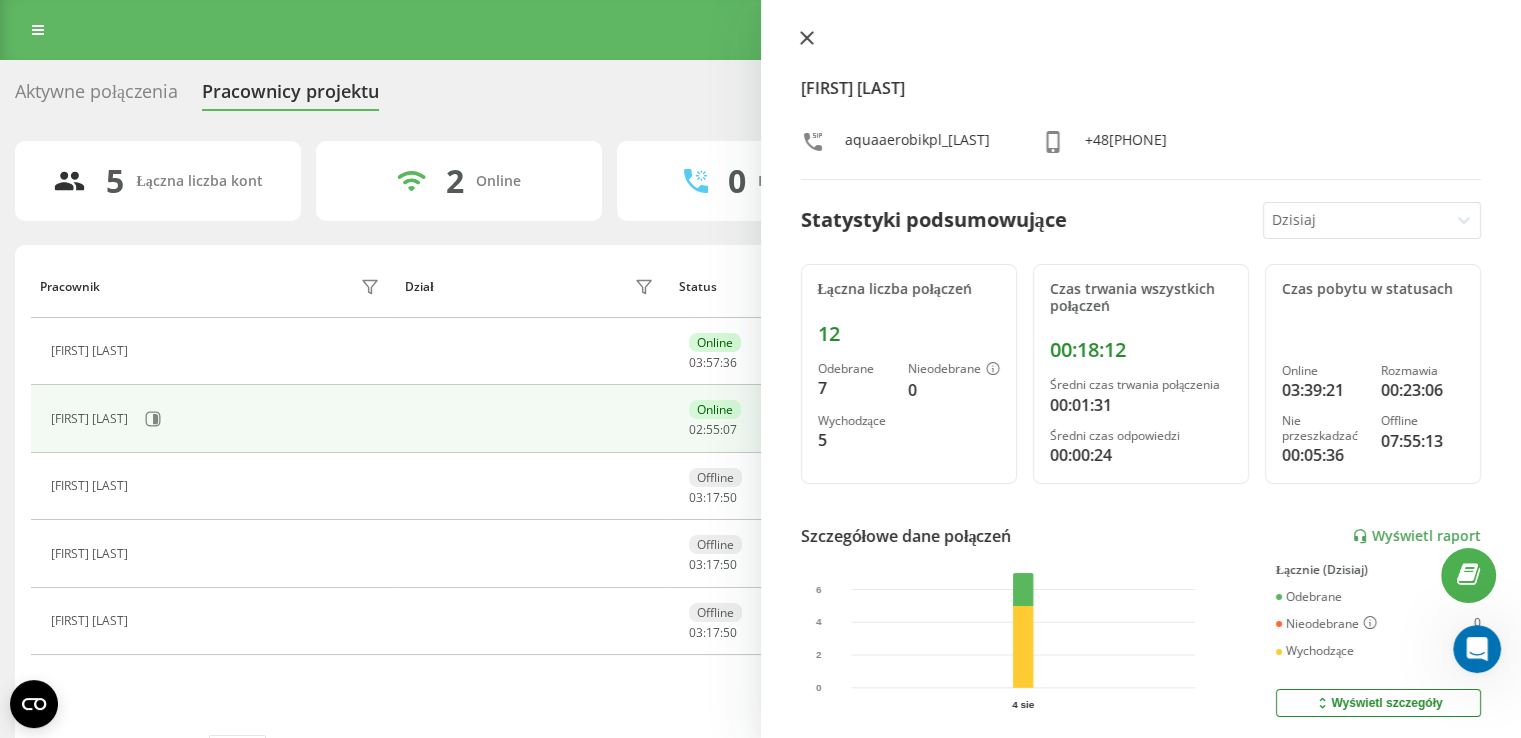 click at bounding box center (807, 39) 